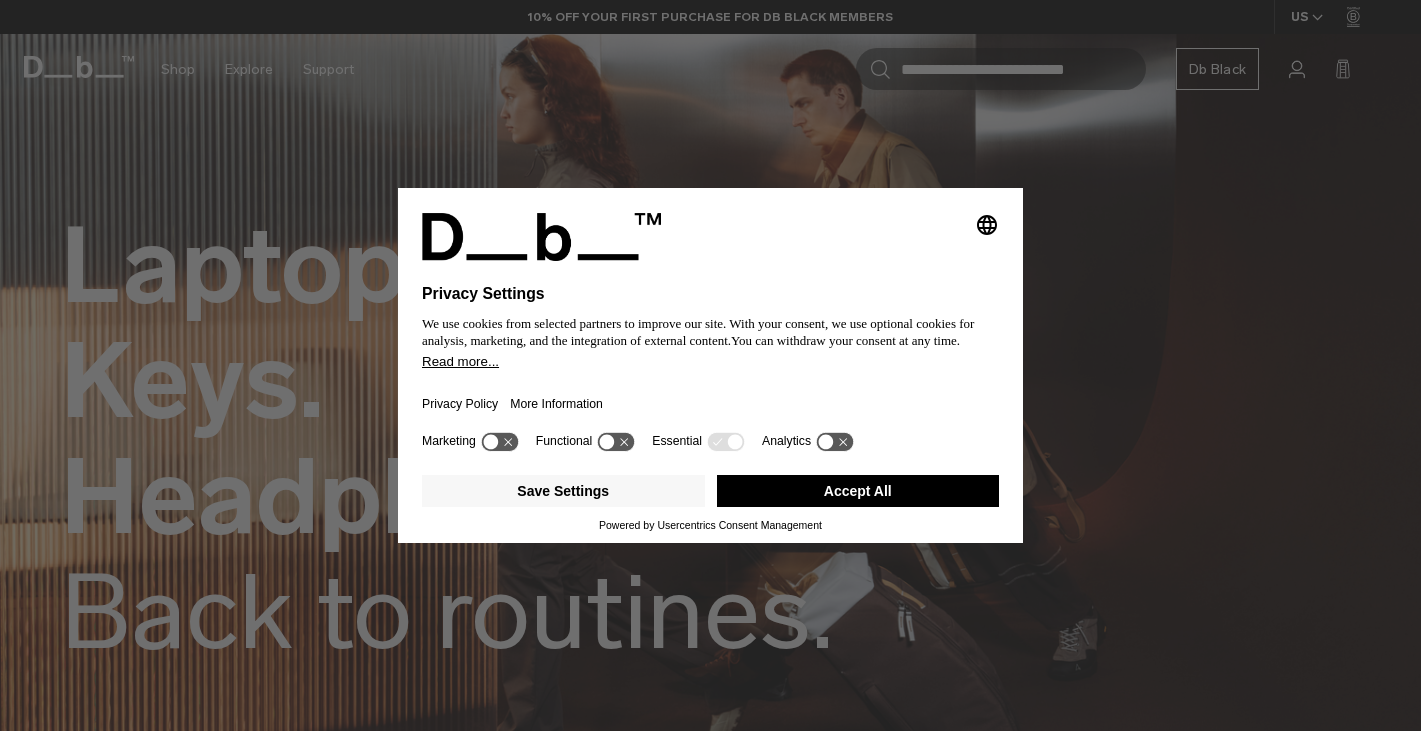 scroll, scrollTop: 0, scrollLeft: 0, axis: both 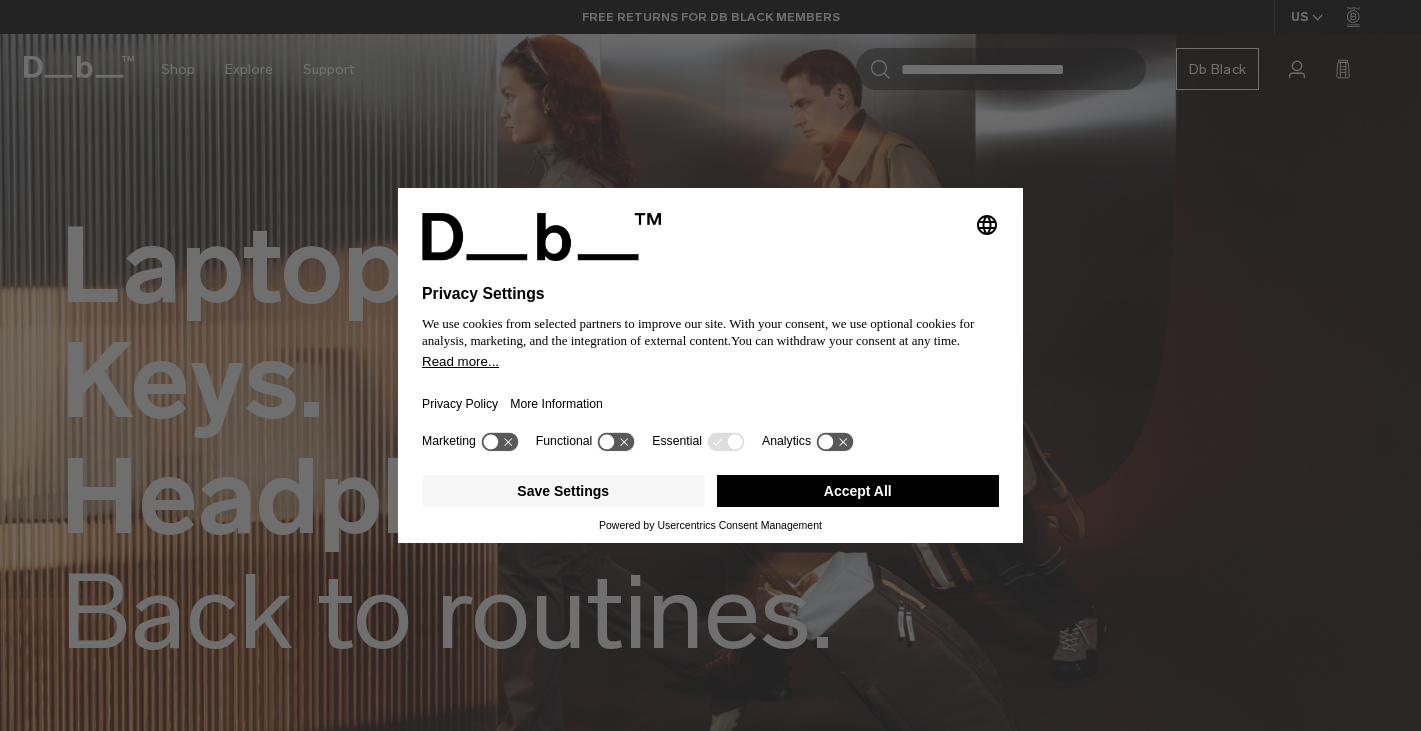 click 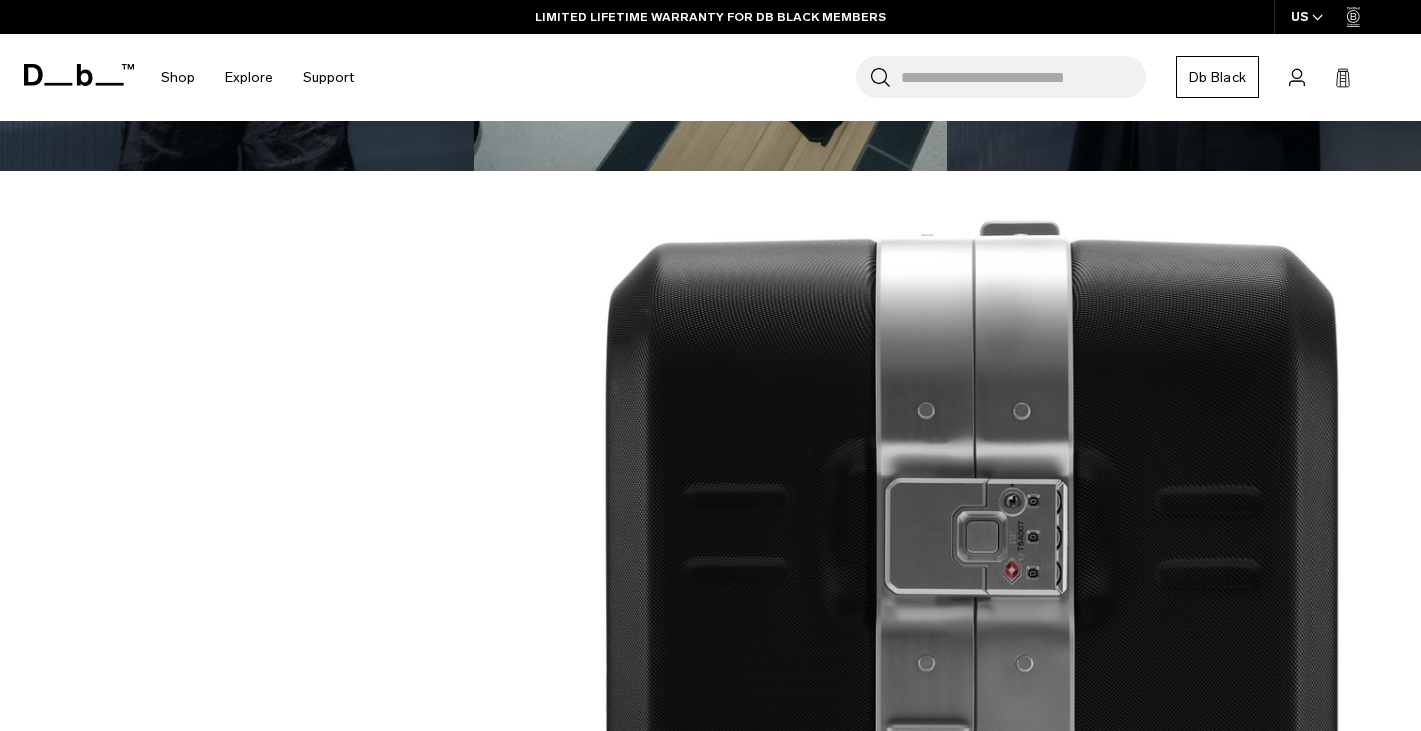 scroll, scrollTop: 1964, scrollLeft: 0, axis: vertical 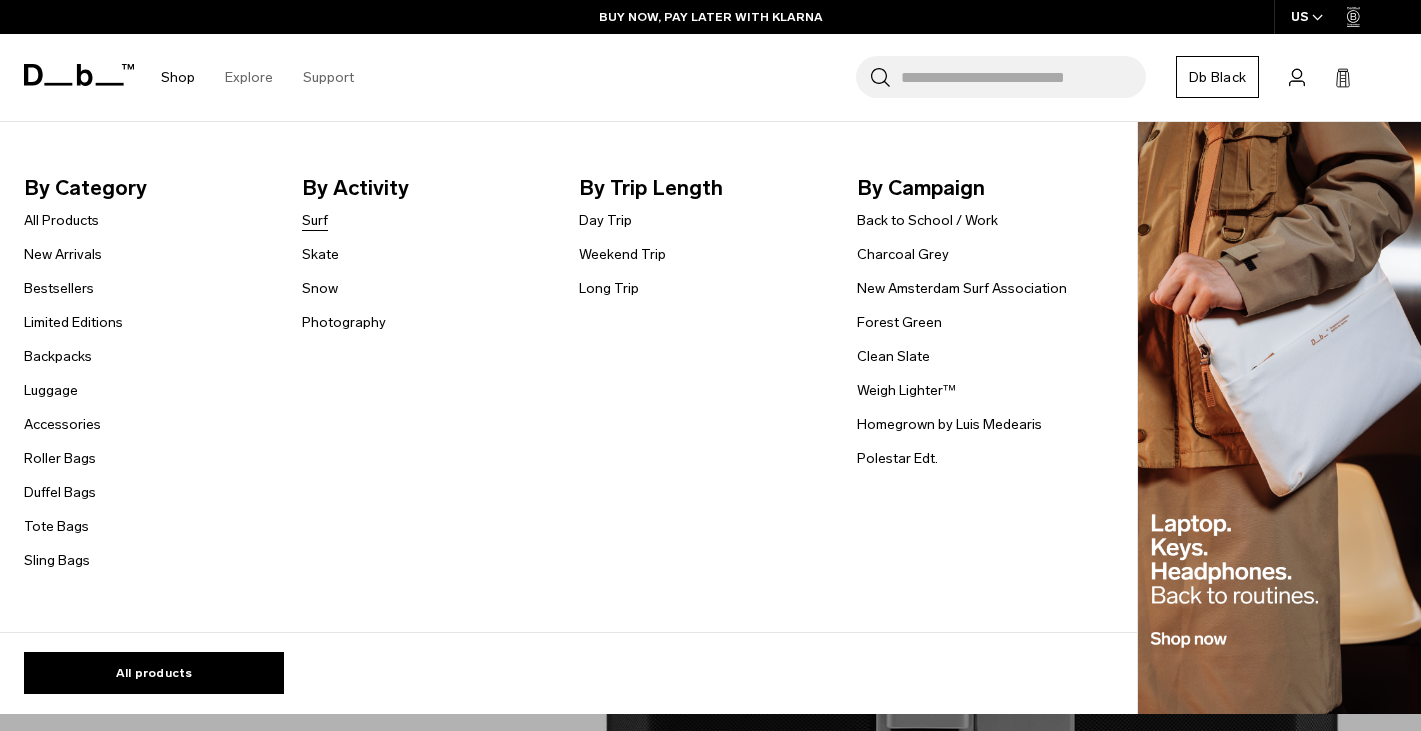 click on "Surf" at bounding box center [315, 220] 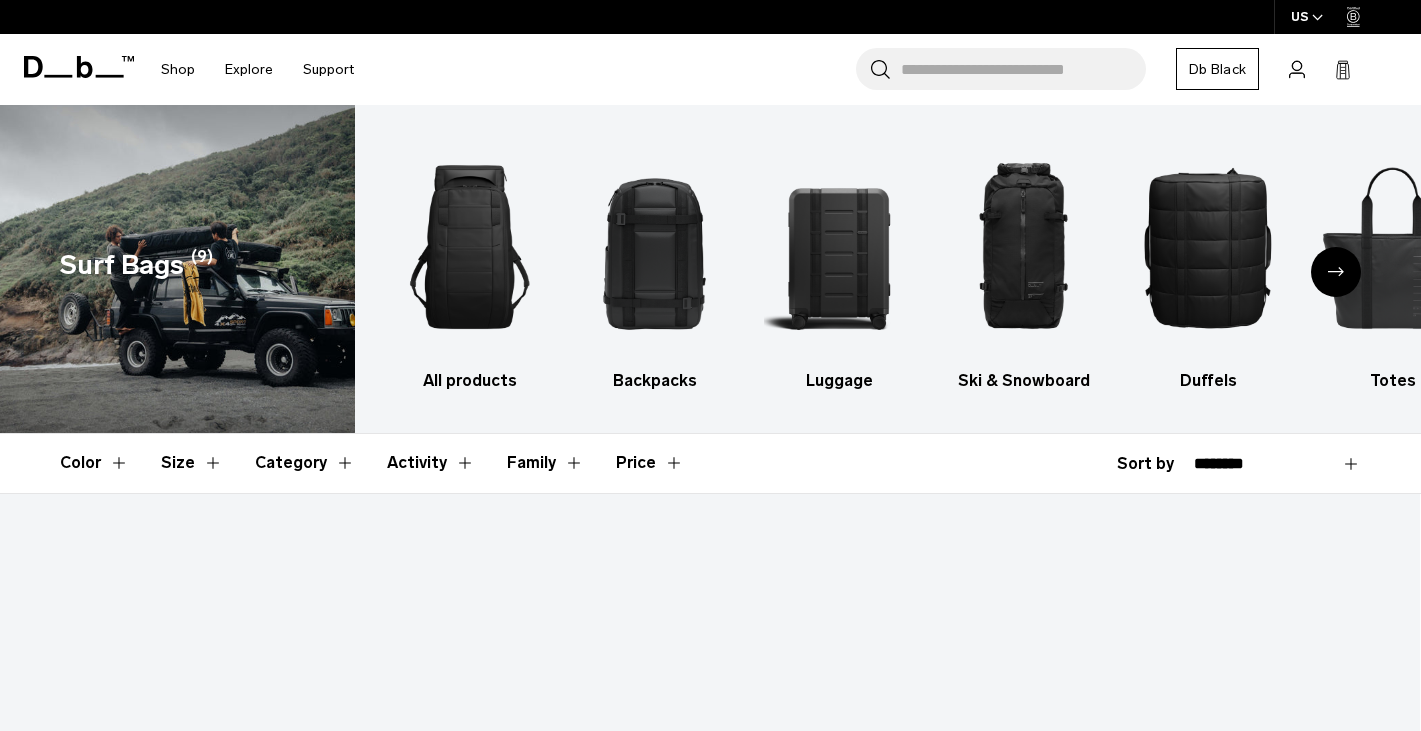 scroll, scrollTop: 358, scrollLeft: 0, axis: vertical 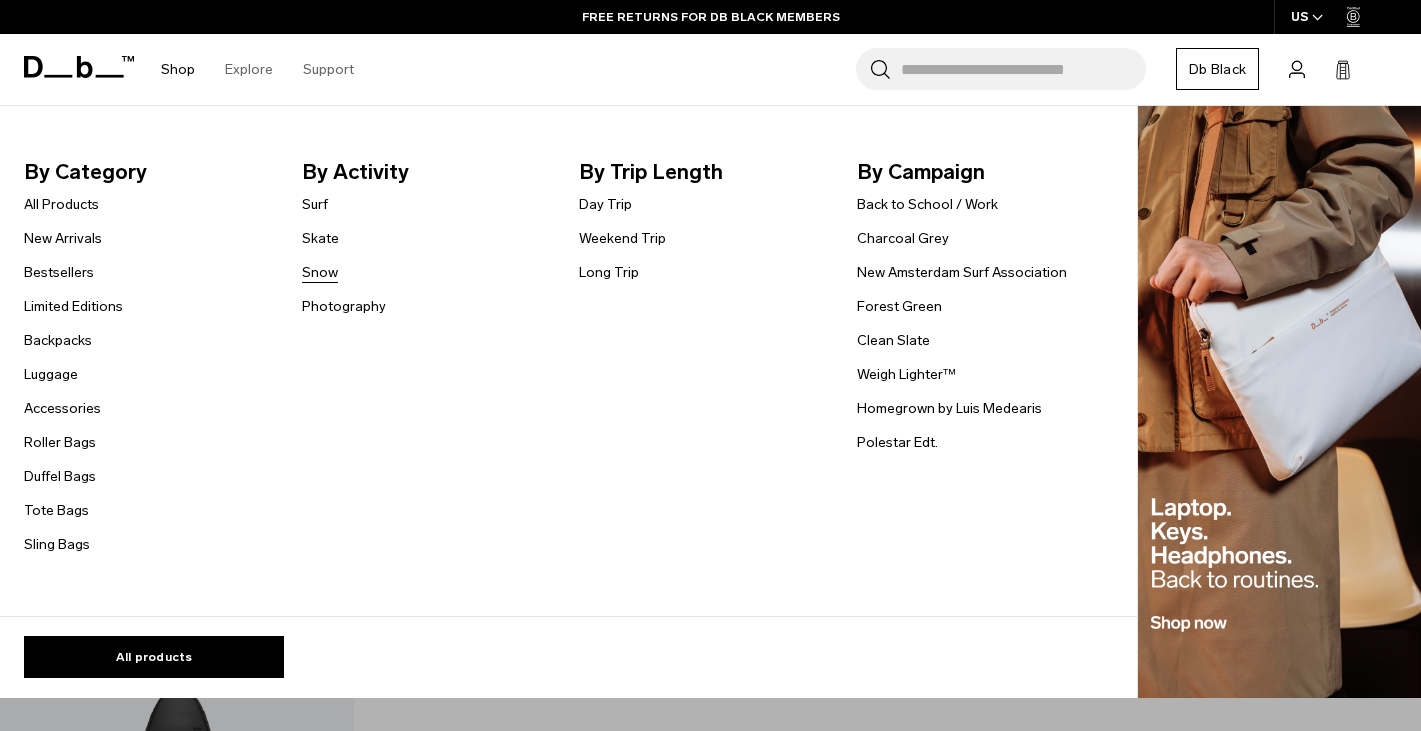click on "Snow" at bounding box center (320, 272) 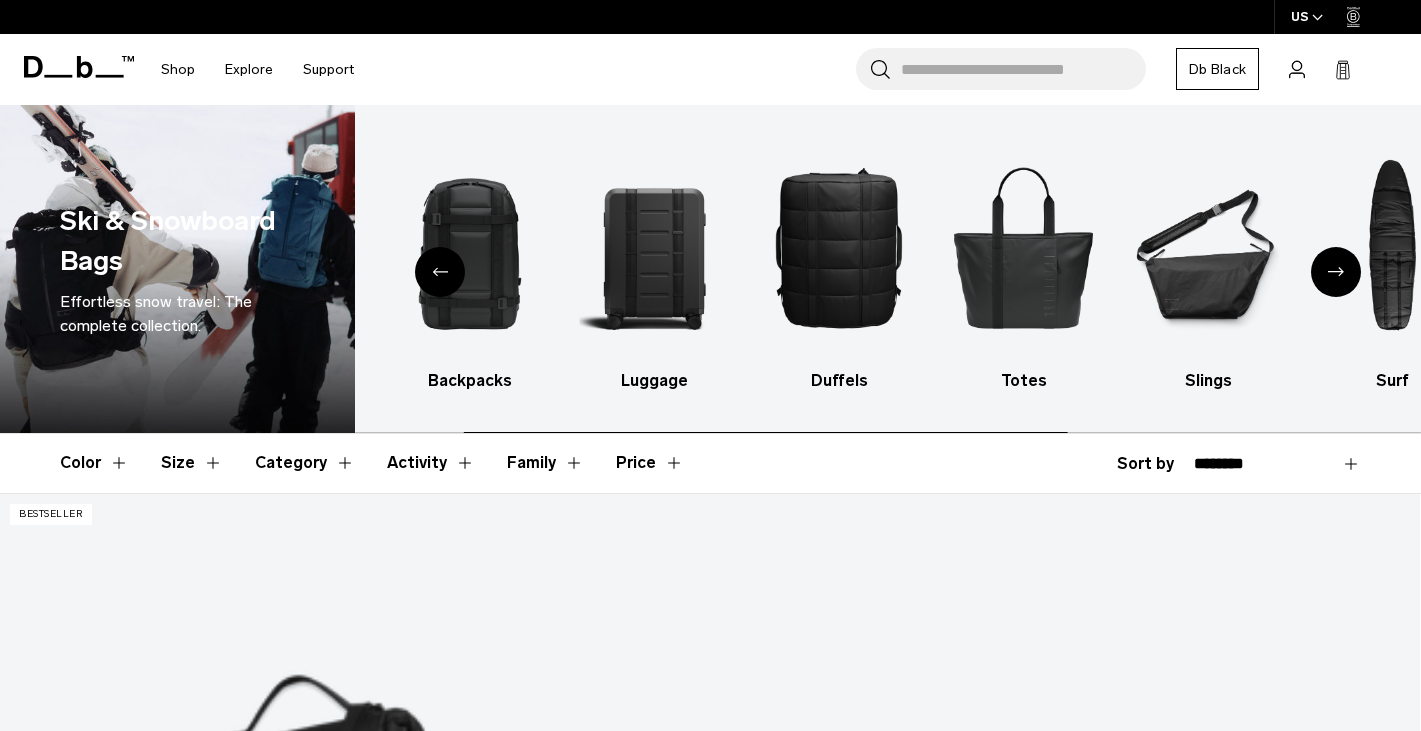 scroll, scrollTop: 0, scrollLeft: 0, axis: both 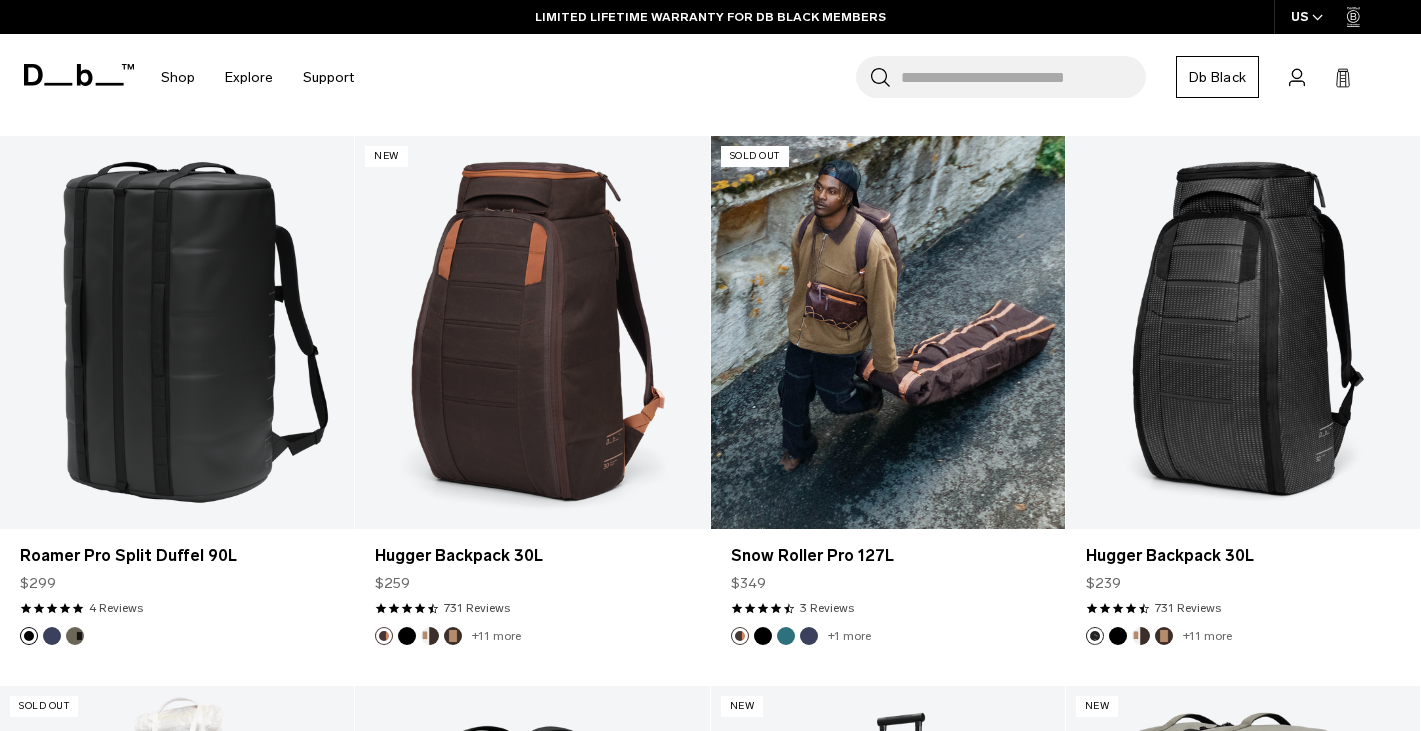 click at bounding box center [763, 636] 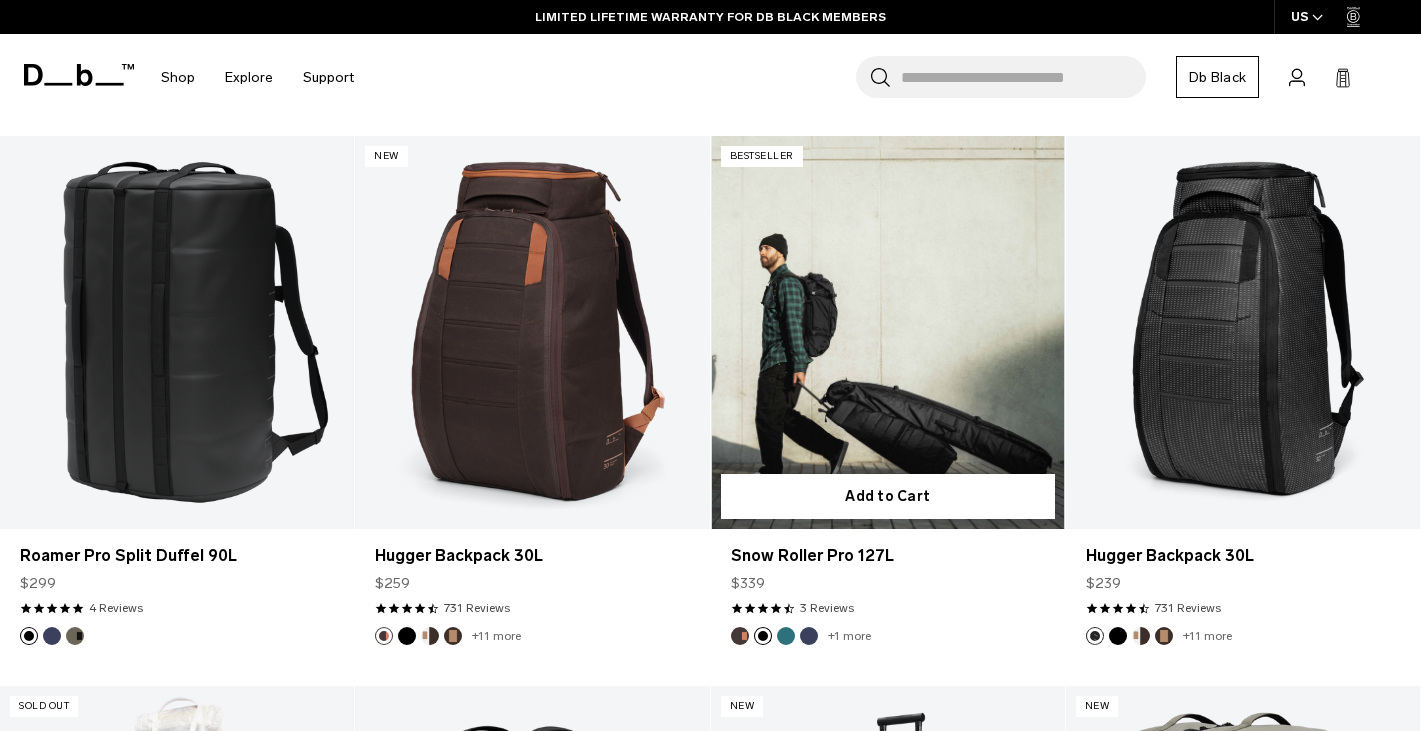 click at bounding box center (786, 636) 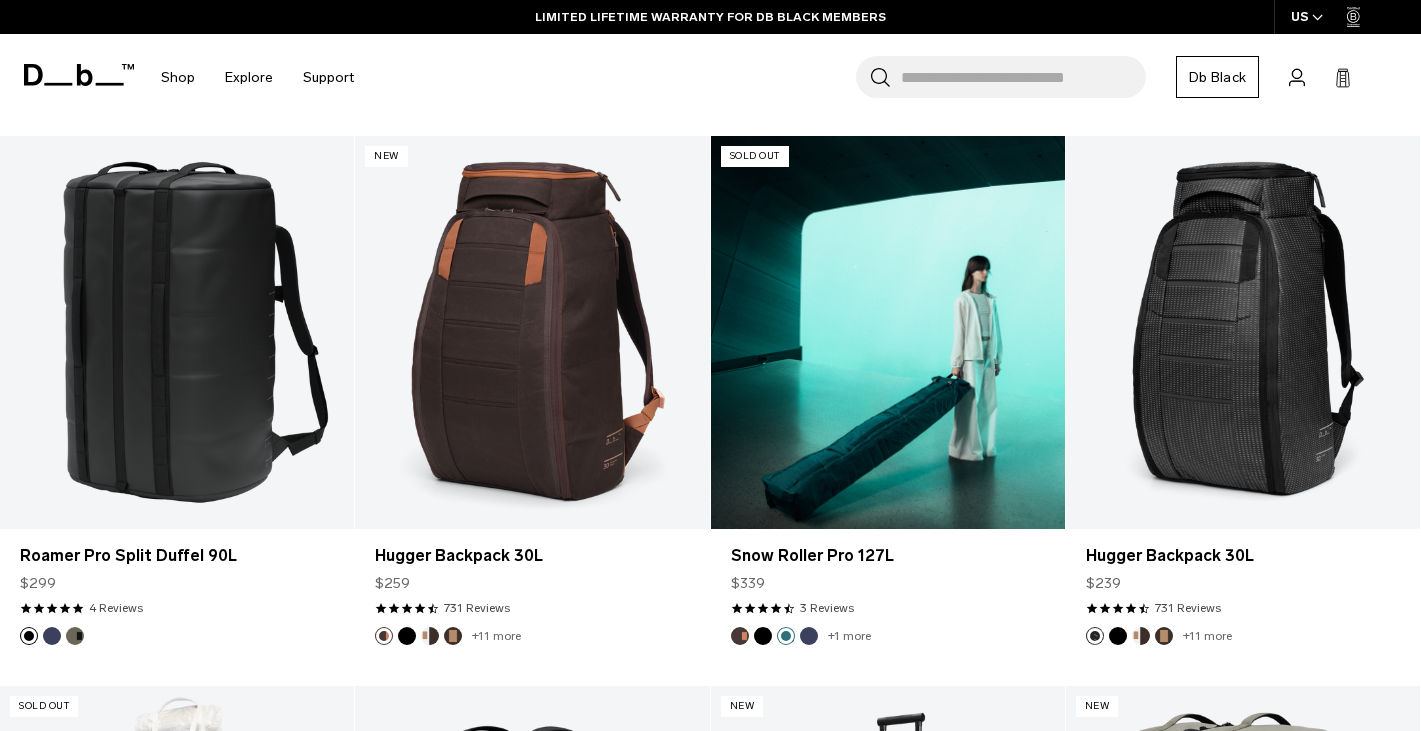 click at bounding box center [809, 636] 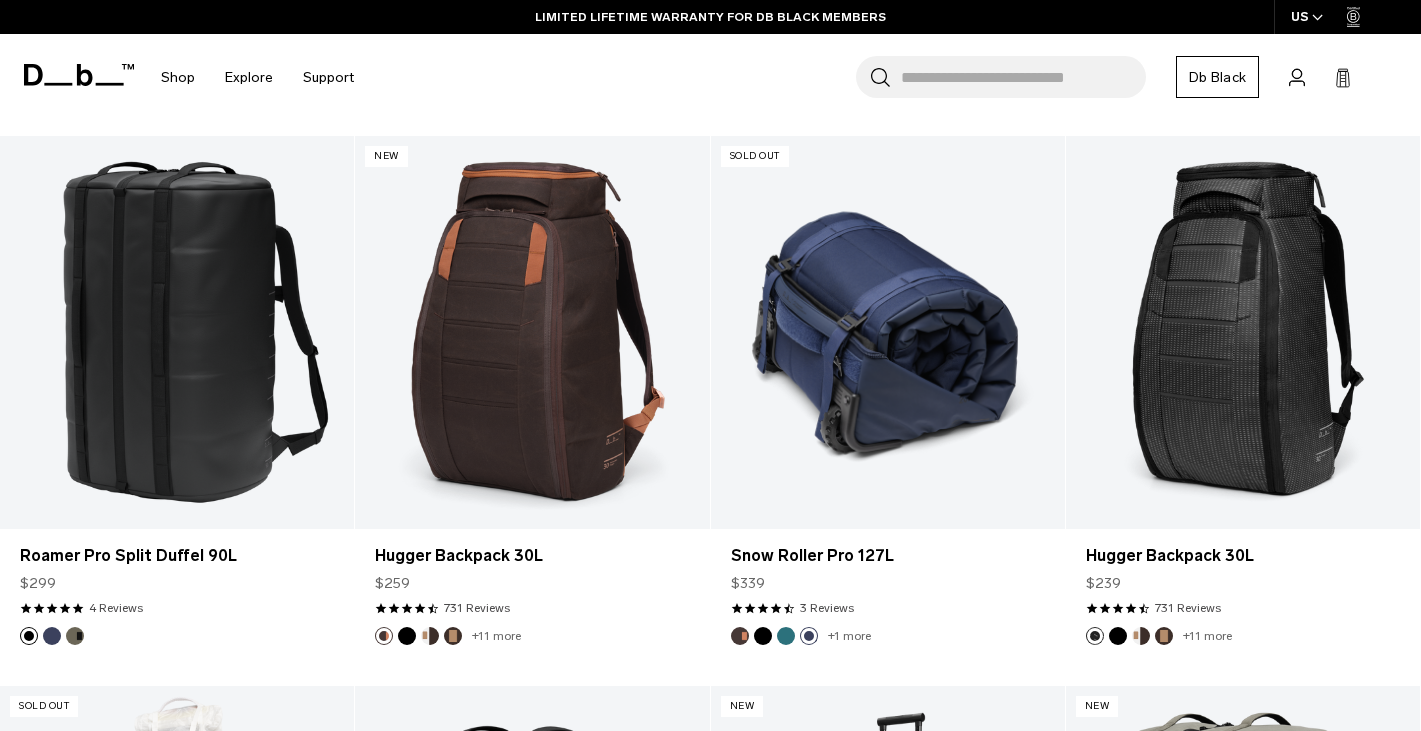 click at bounding box center (786, 636) 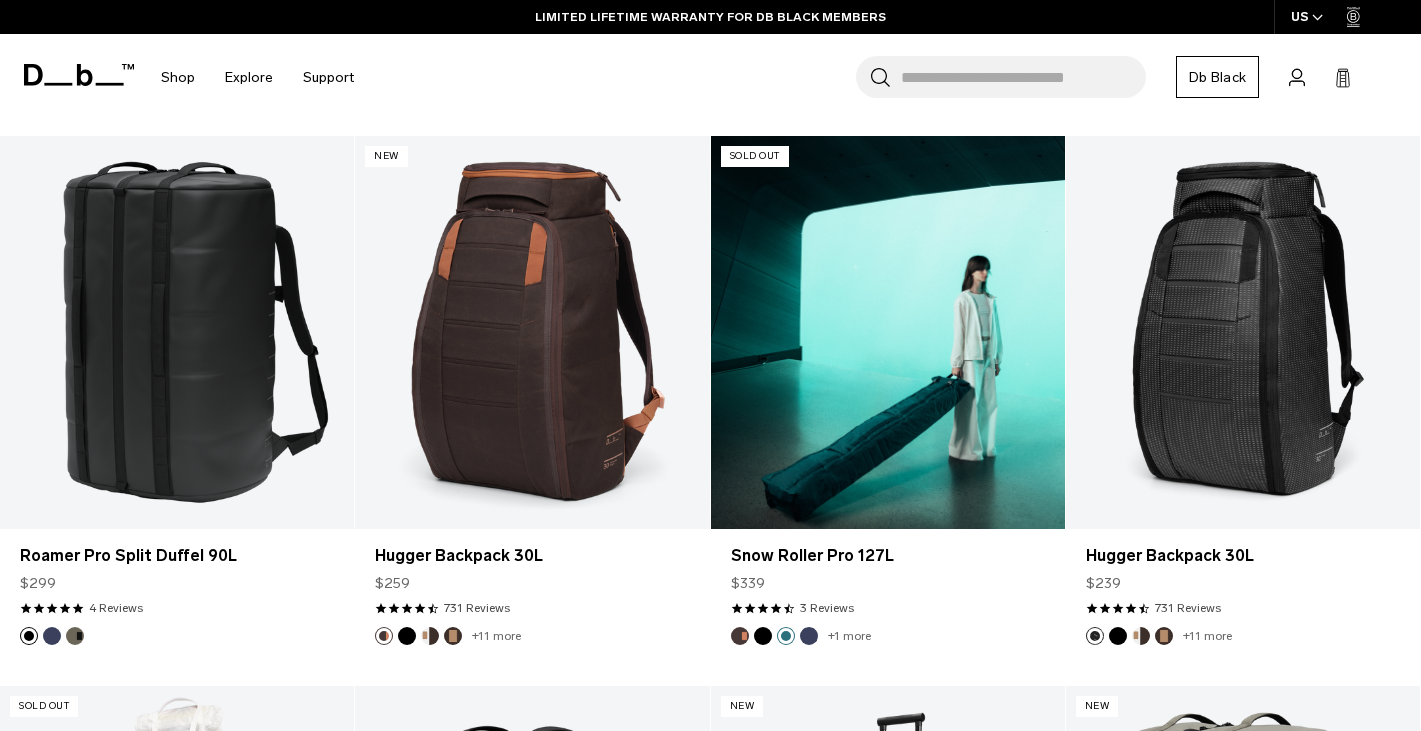 click at bounding box center [888, 333] 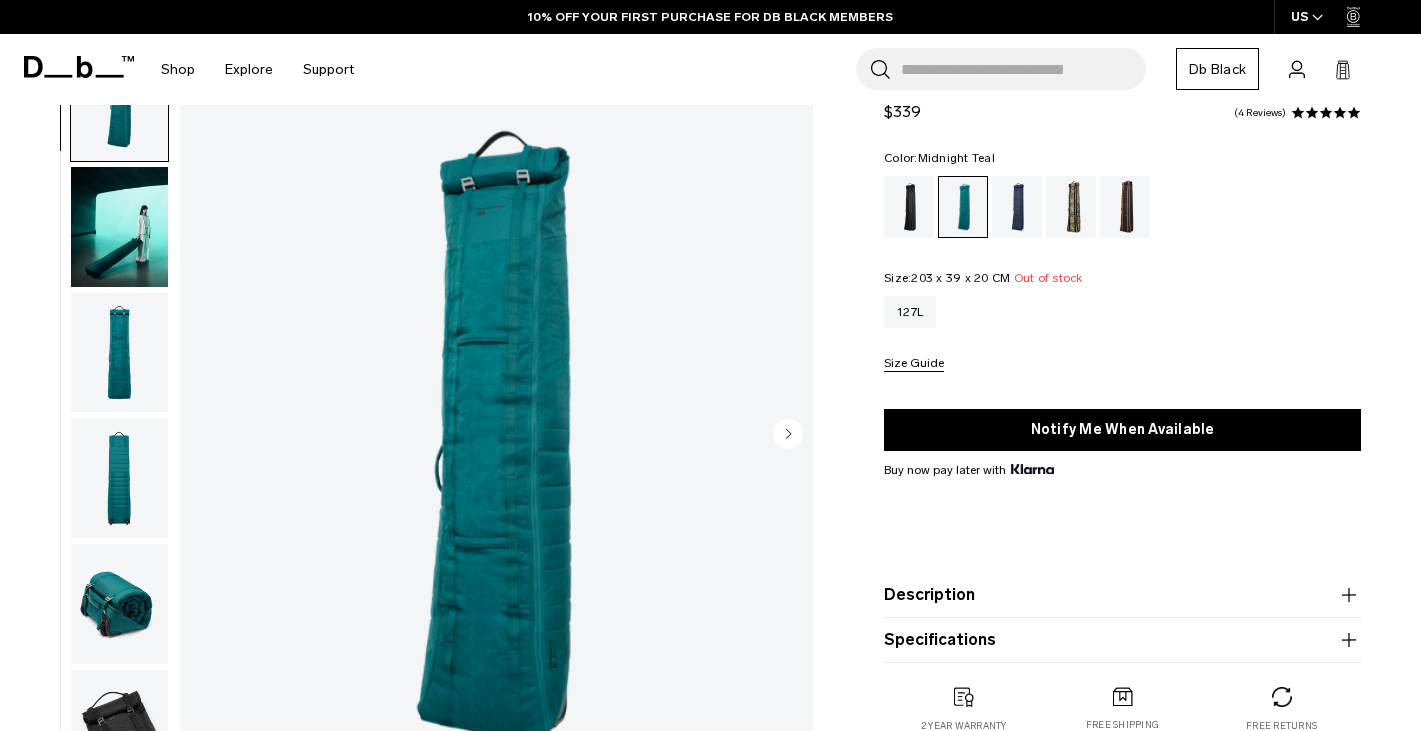 scroll, scrollTop: 95, scrollLeft: 0, axis: vertical 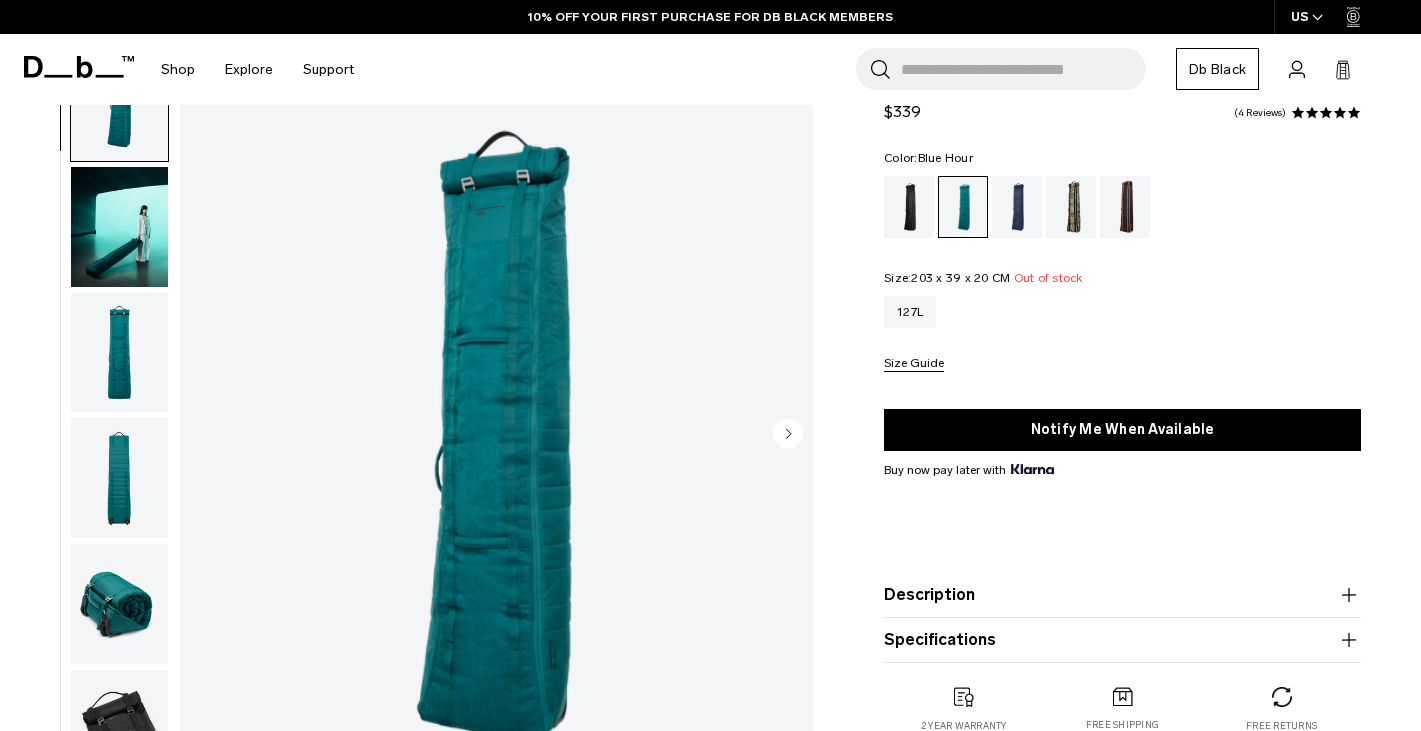 click at bounding box center [1017, 207] 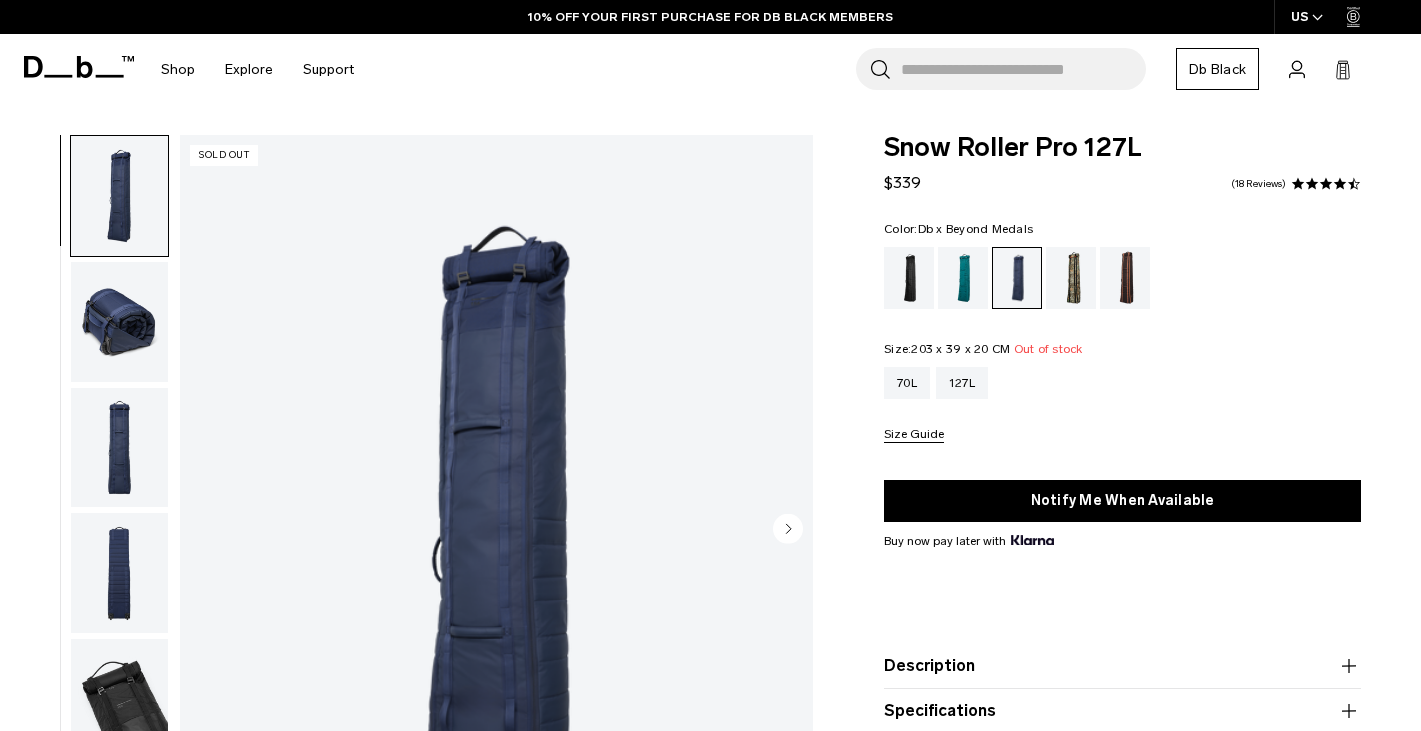 scroll, scrollTop: 0, scrollLeft: 0, axis: both 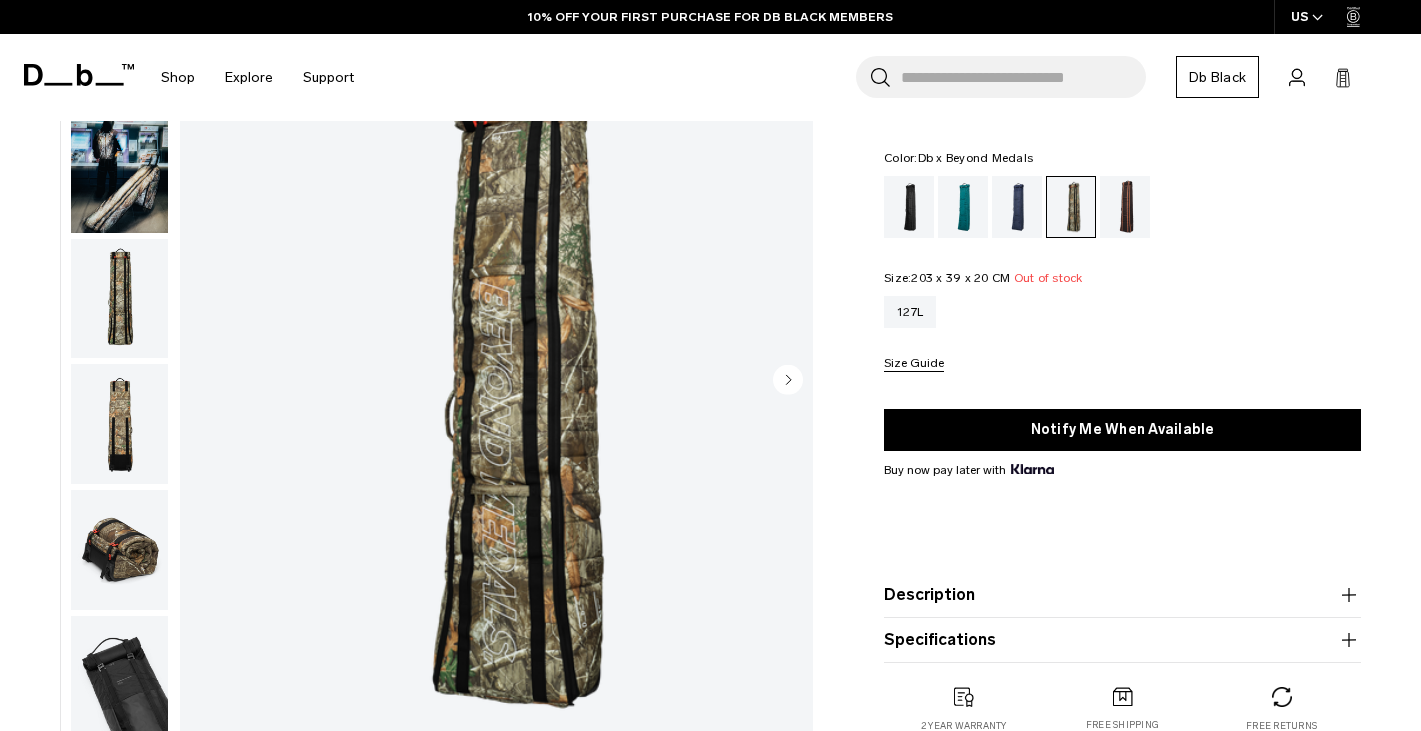 click 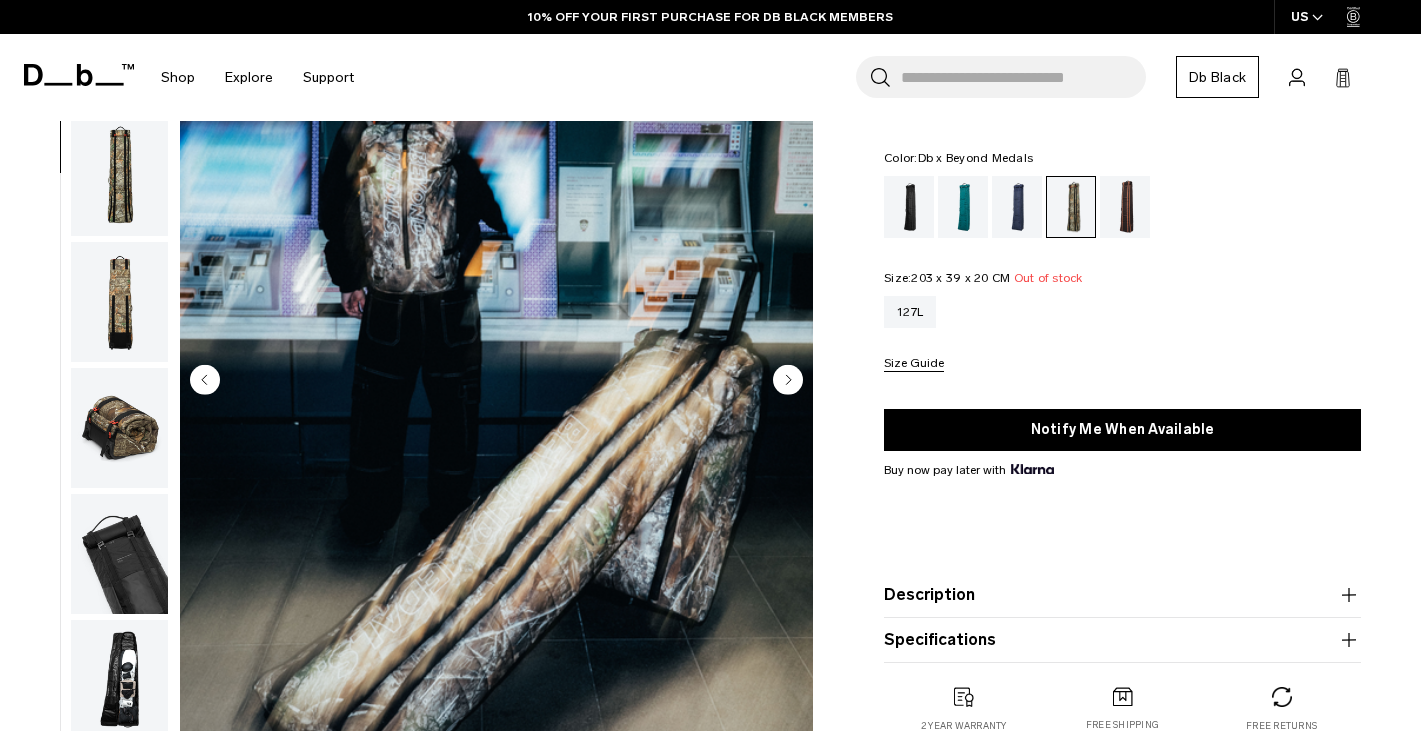 scroll, scrollTop: 126, scrollLeft: 0, axis: vertical 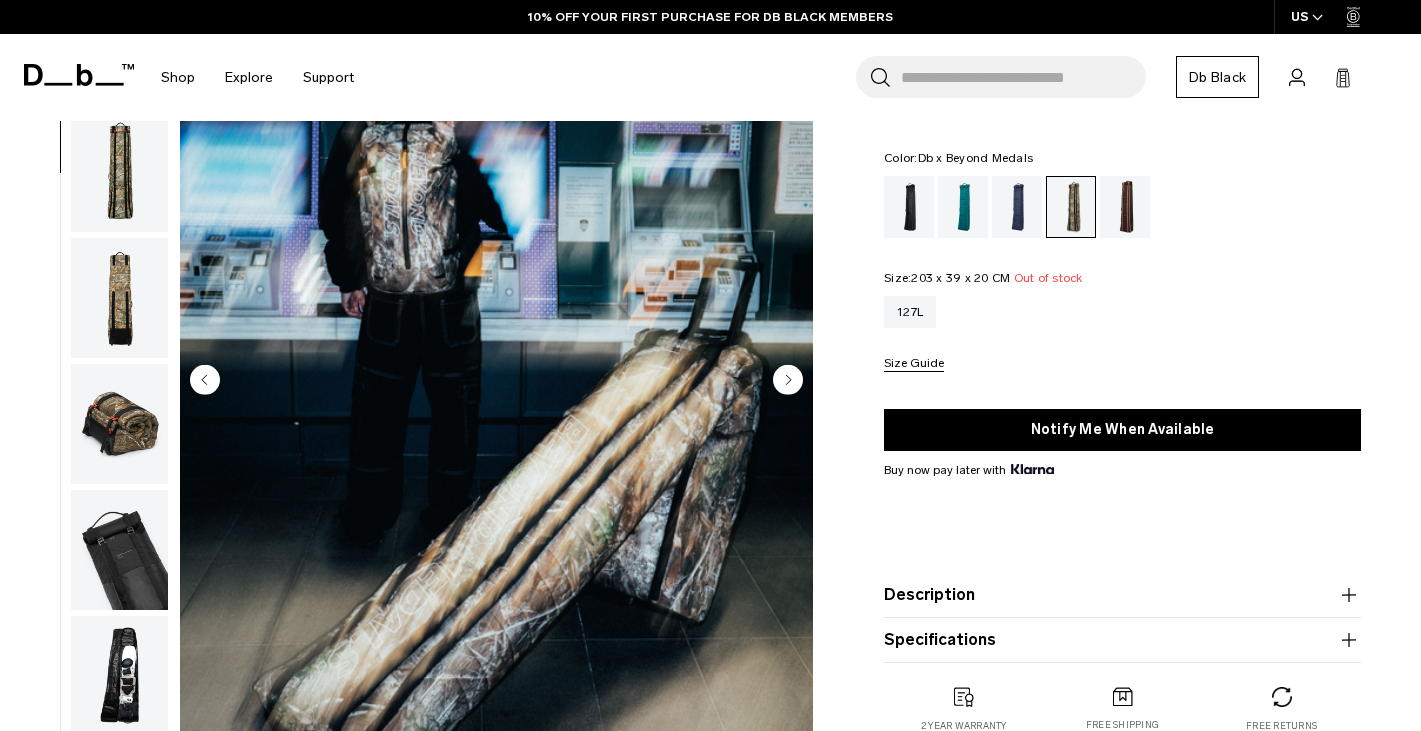 click 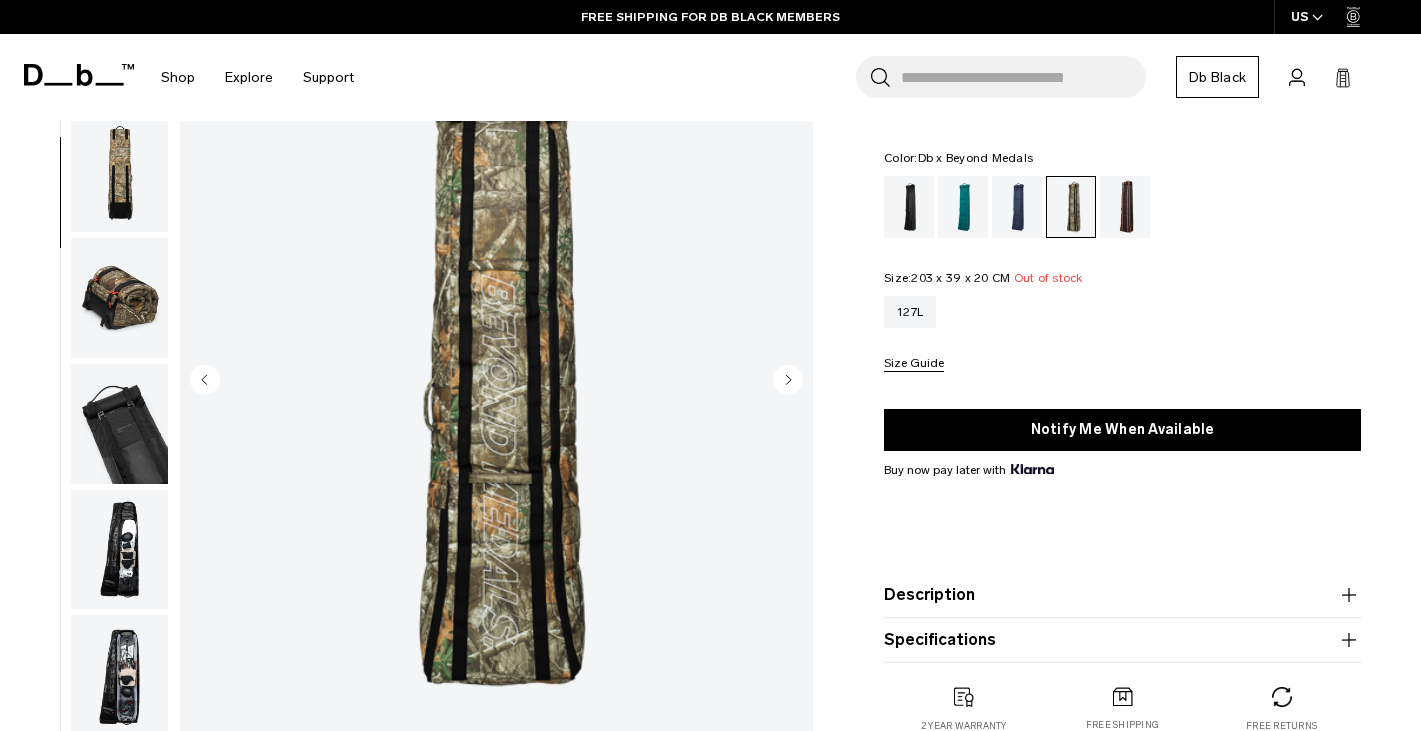 click 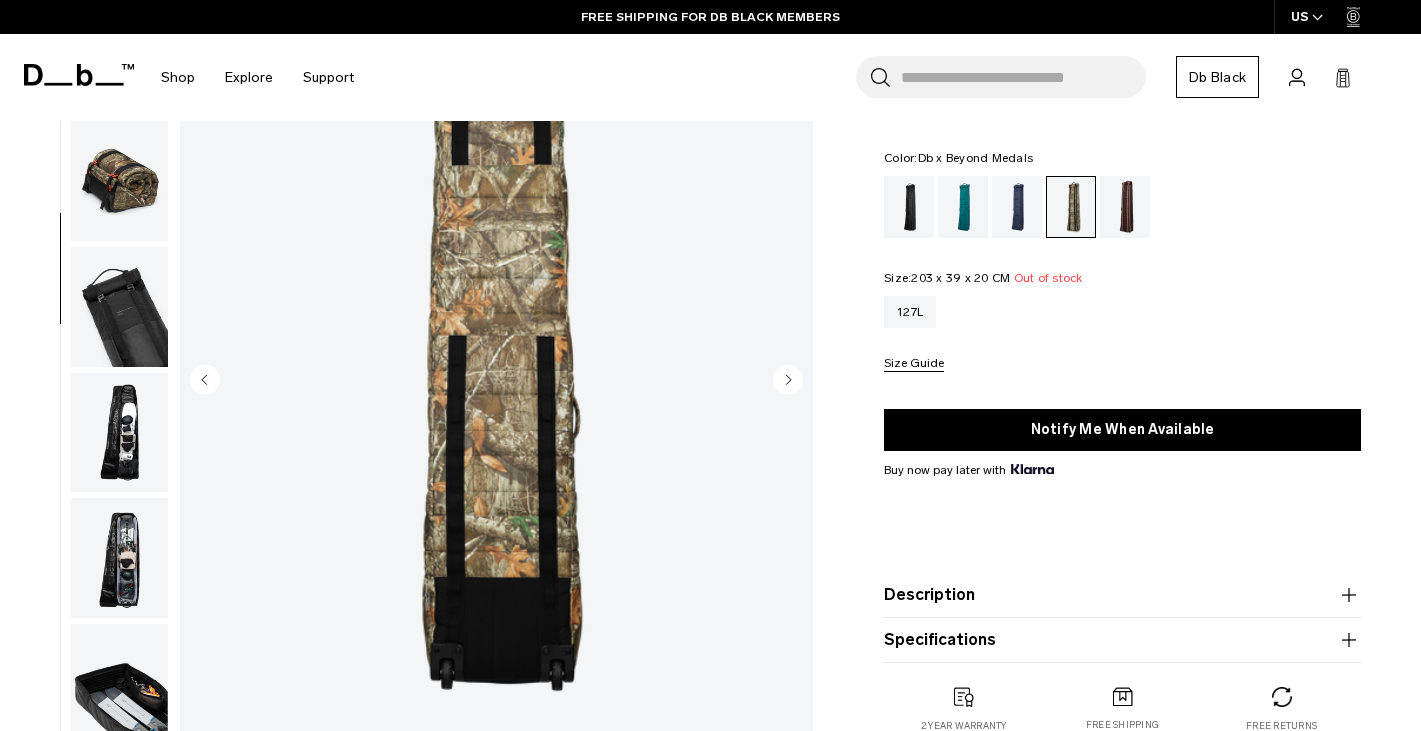 scroll, scrollTop: 377, scrollLeft: 0, axis: vertical 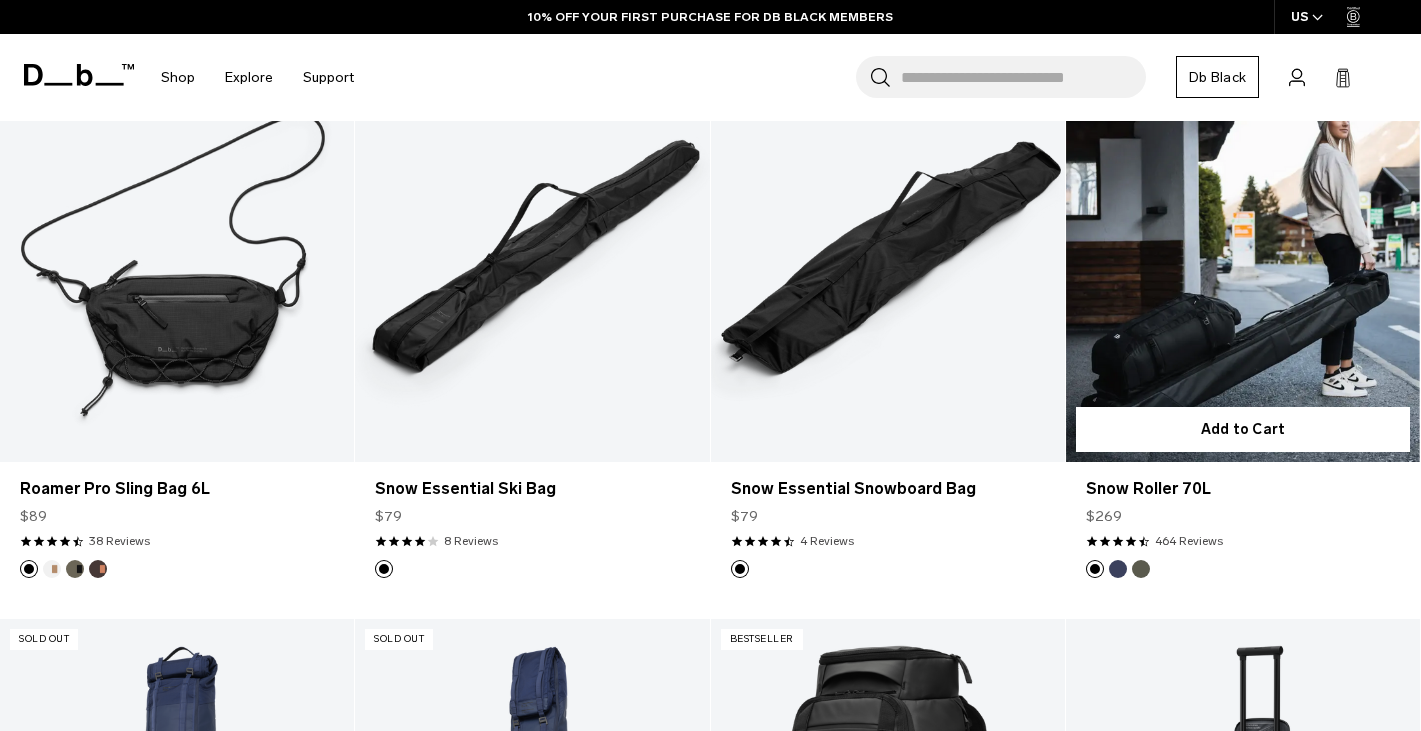 click at bounding box center [1243, 266] 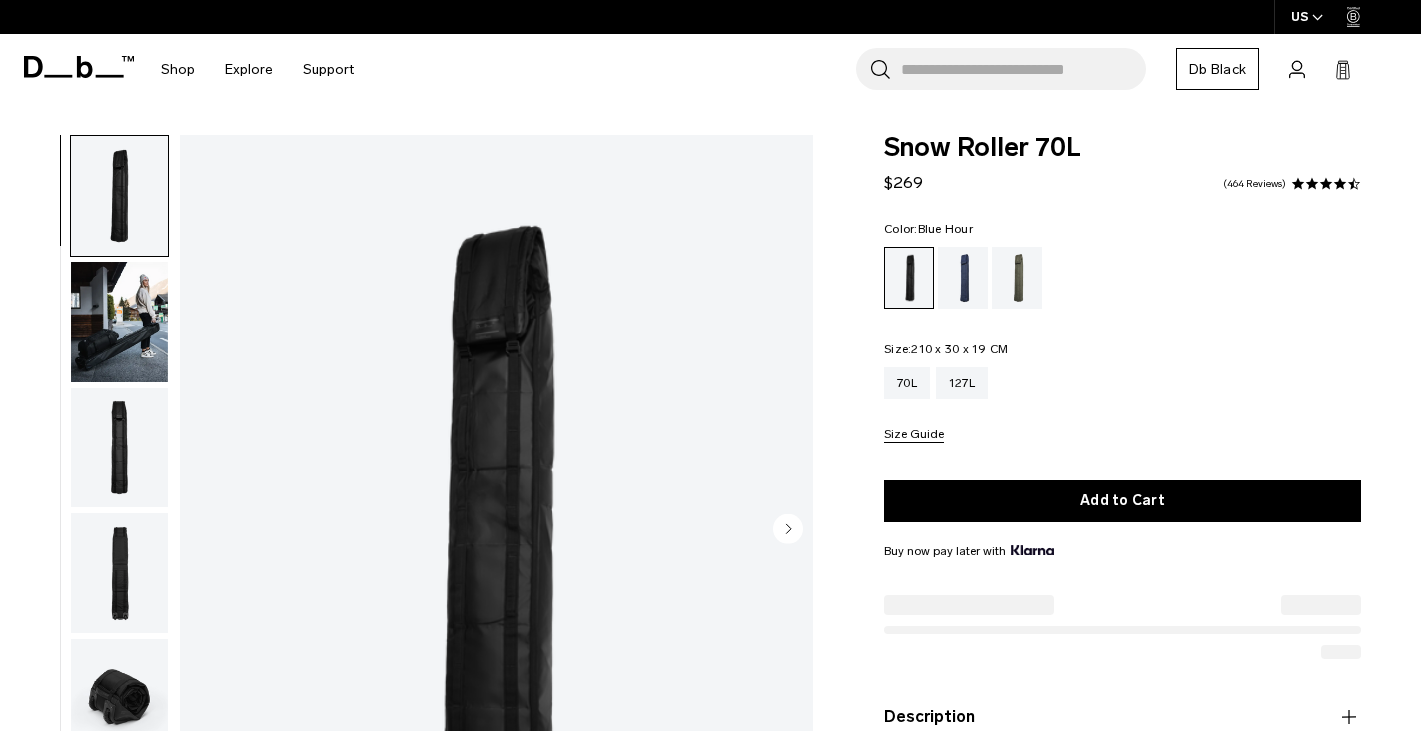 scroll, scrollTop: 0, scrollLeft: 0, axis: both 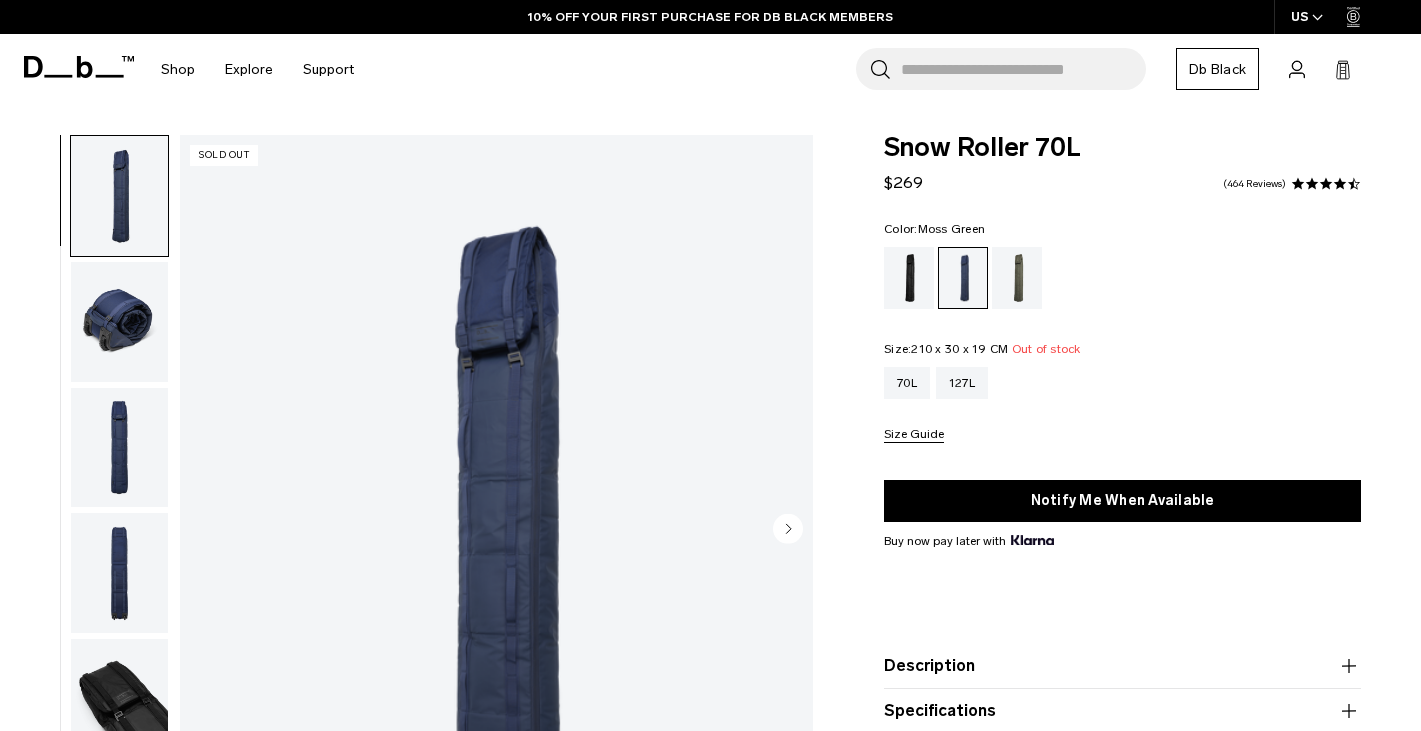 click at bounding box center [1017, 278] 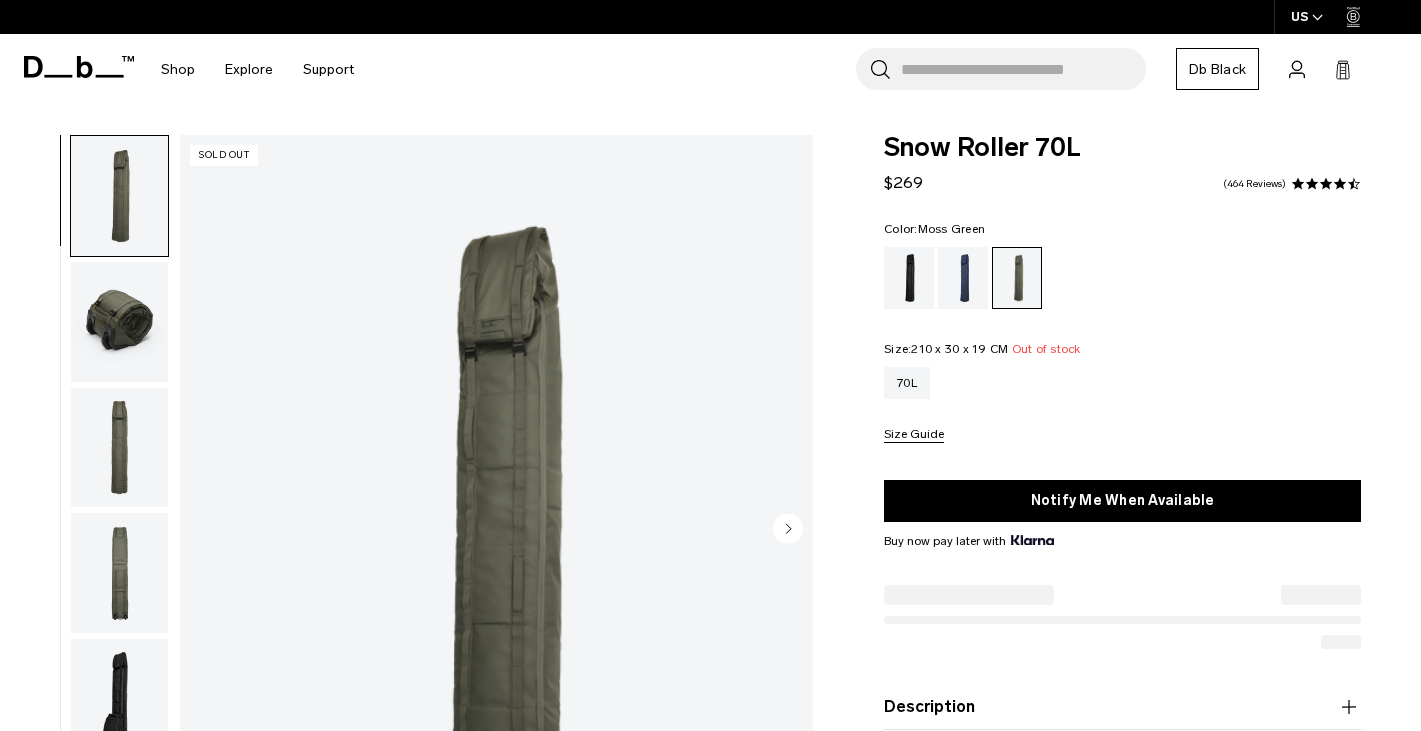 scroll, scrollTop: 155, scrollLeft: 0, axis: vertical 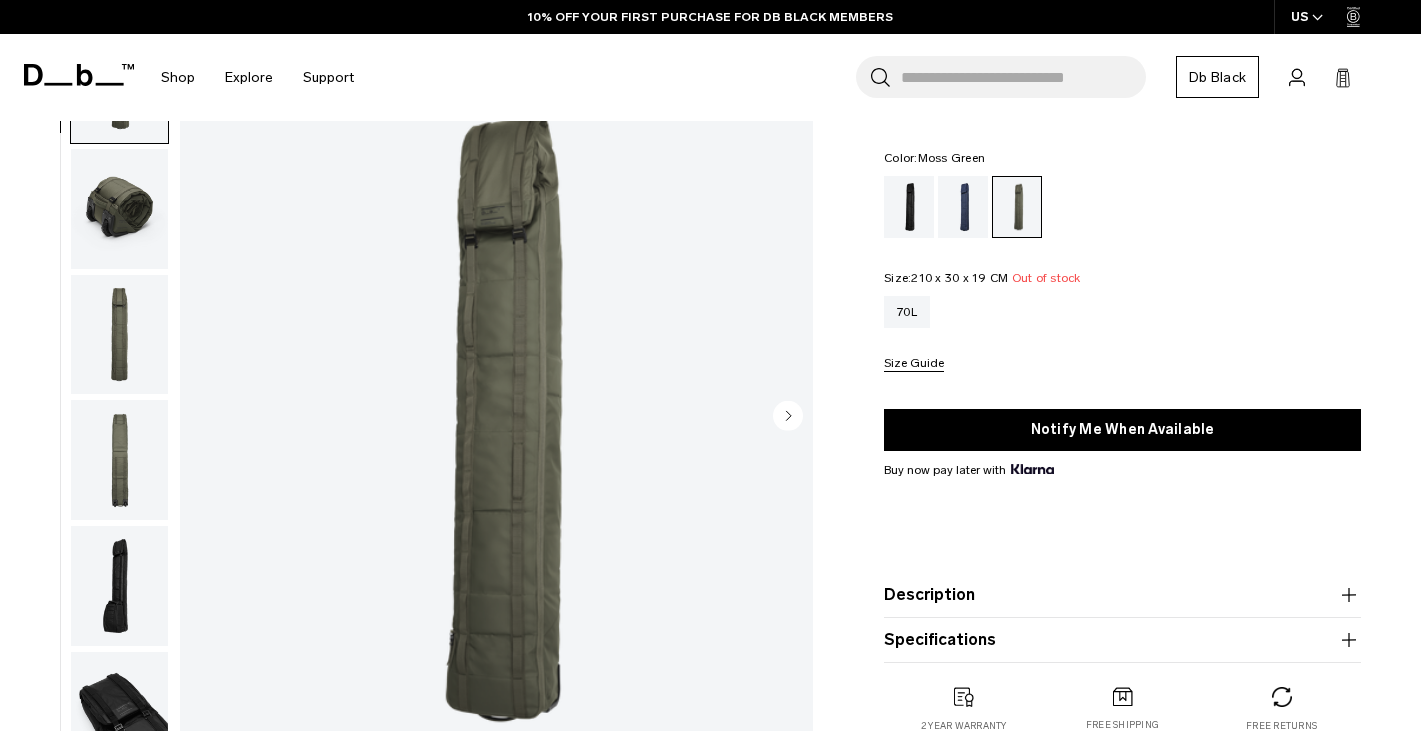 click 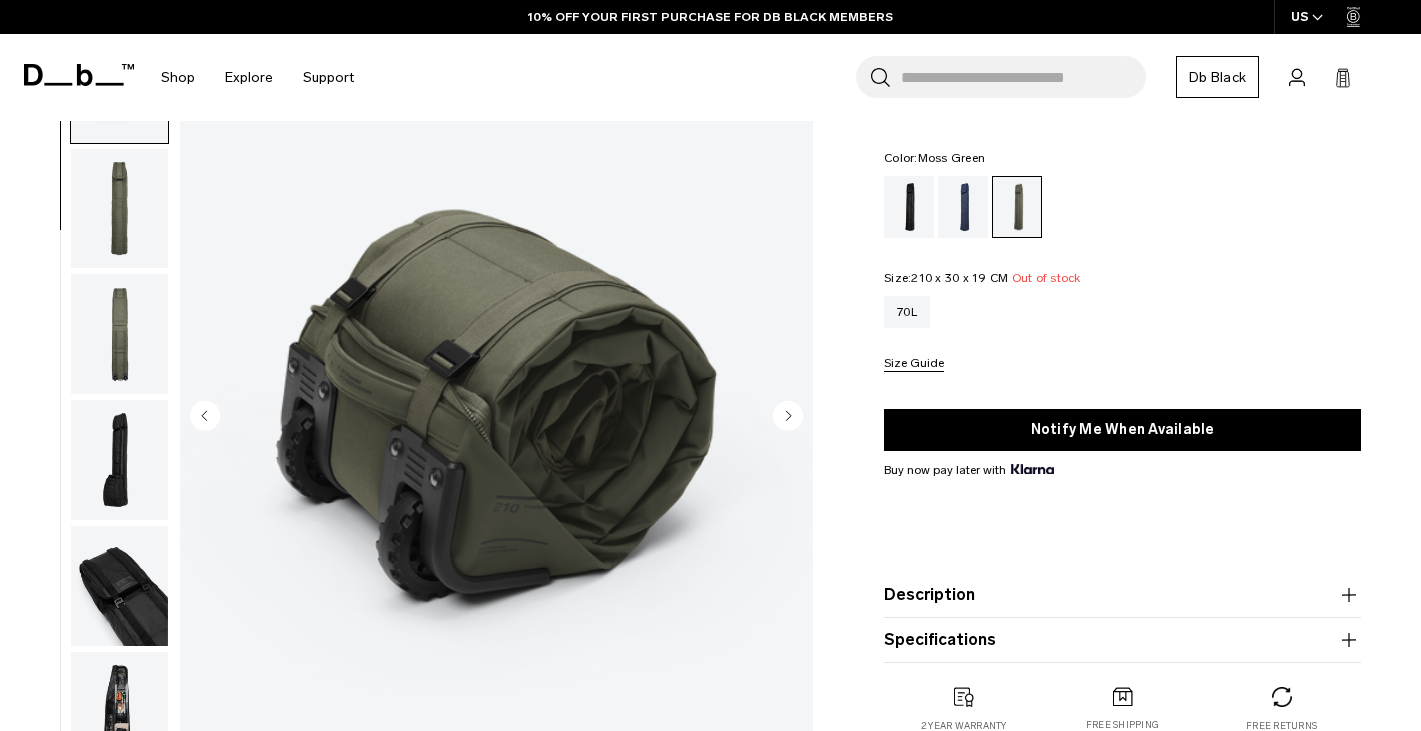 click 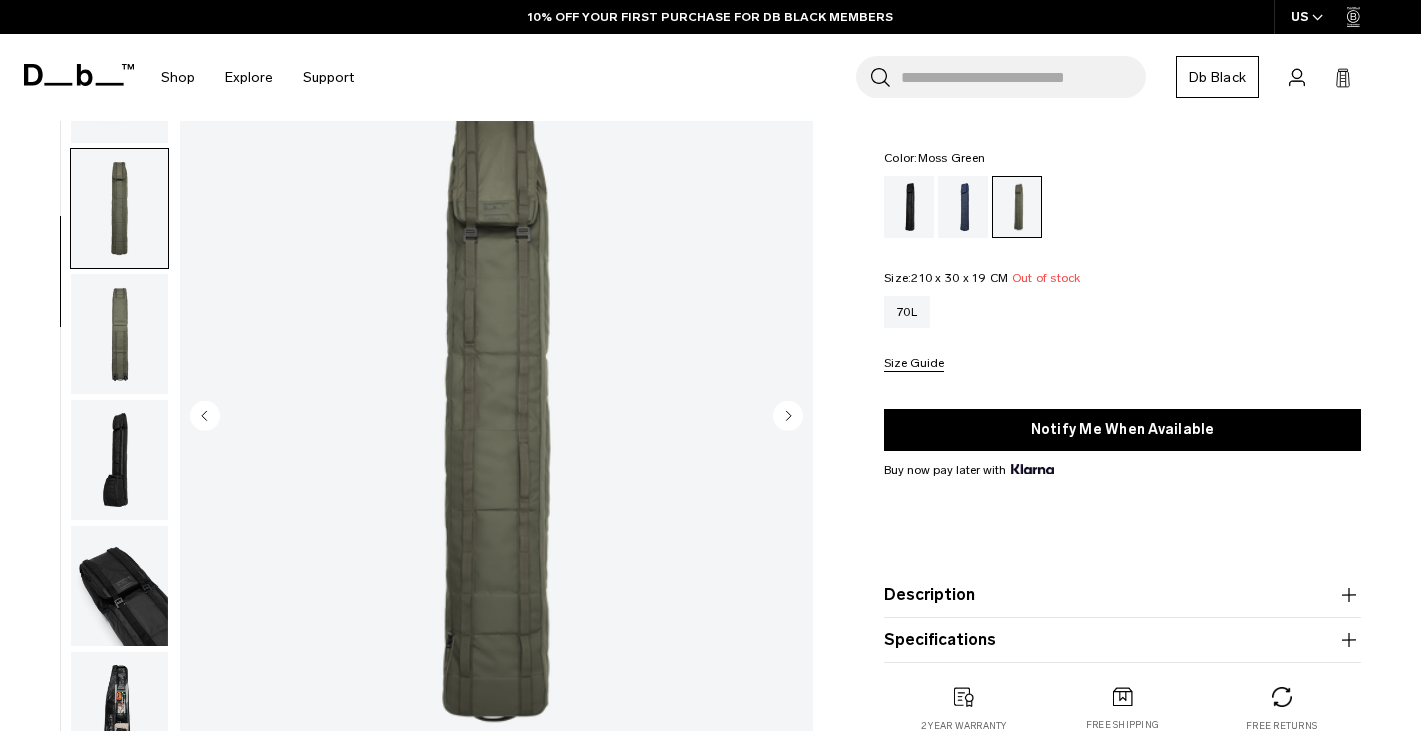 scroll, scrollTop: 211, scrollLeft: 0, axis: vertical 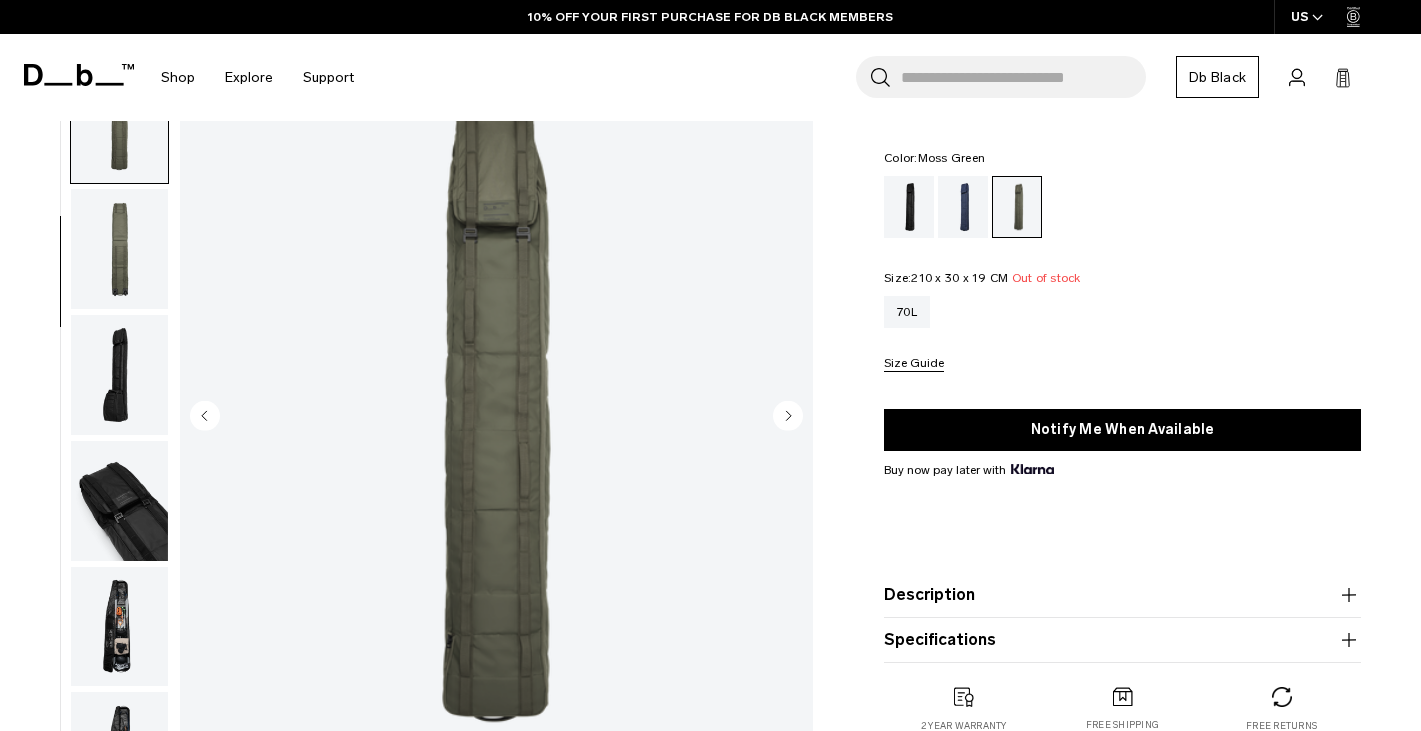 click 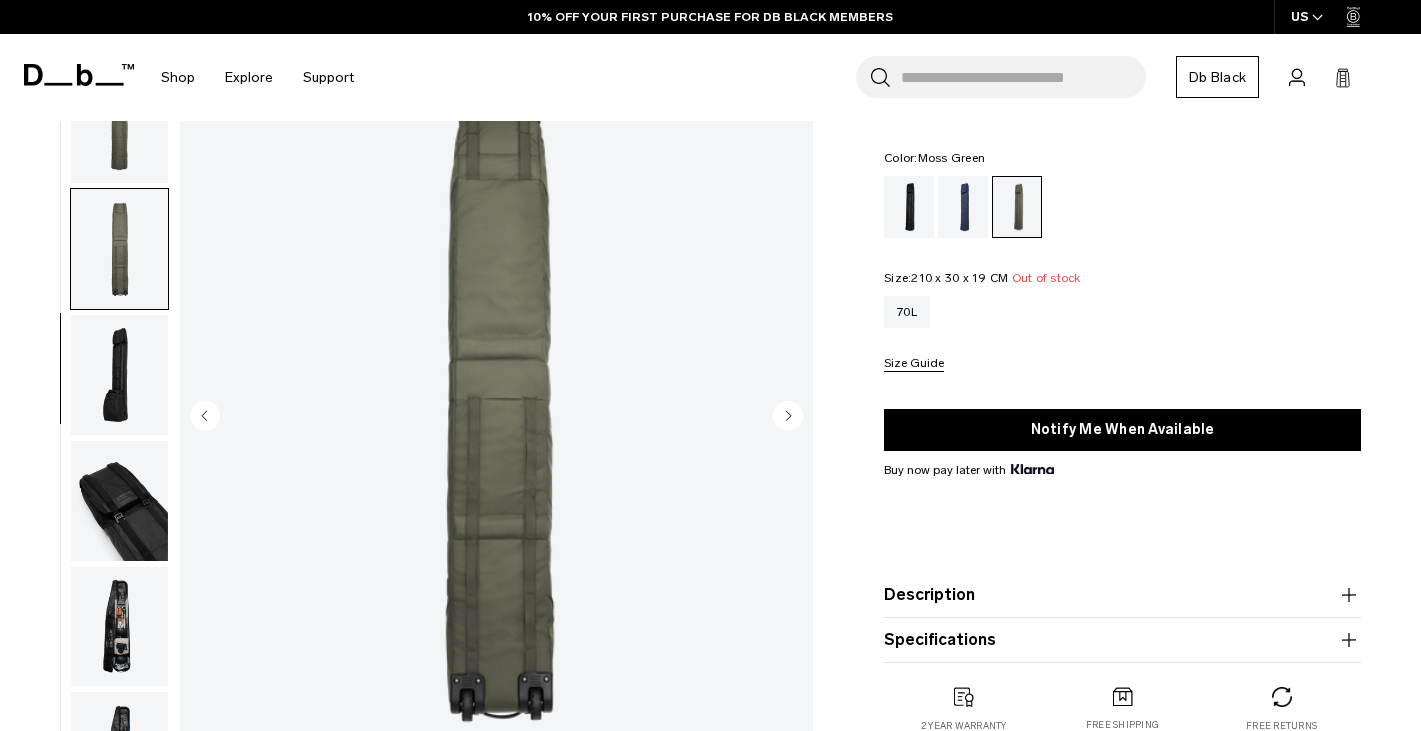 click at bounding box center [119, 627] 